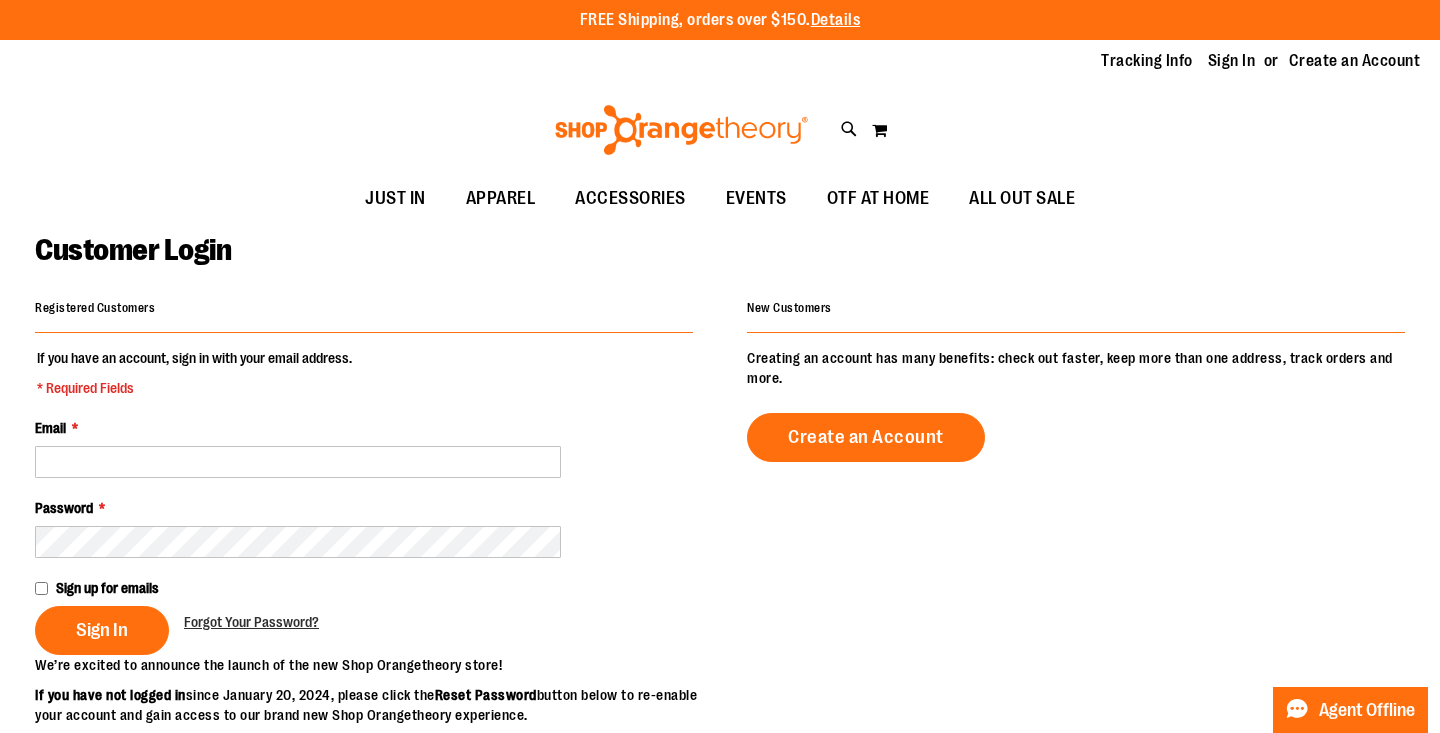 scroll, scrollTop: 0, scrollLeft: 0, axis: both 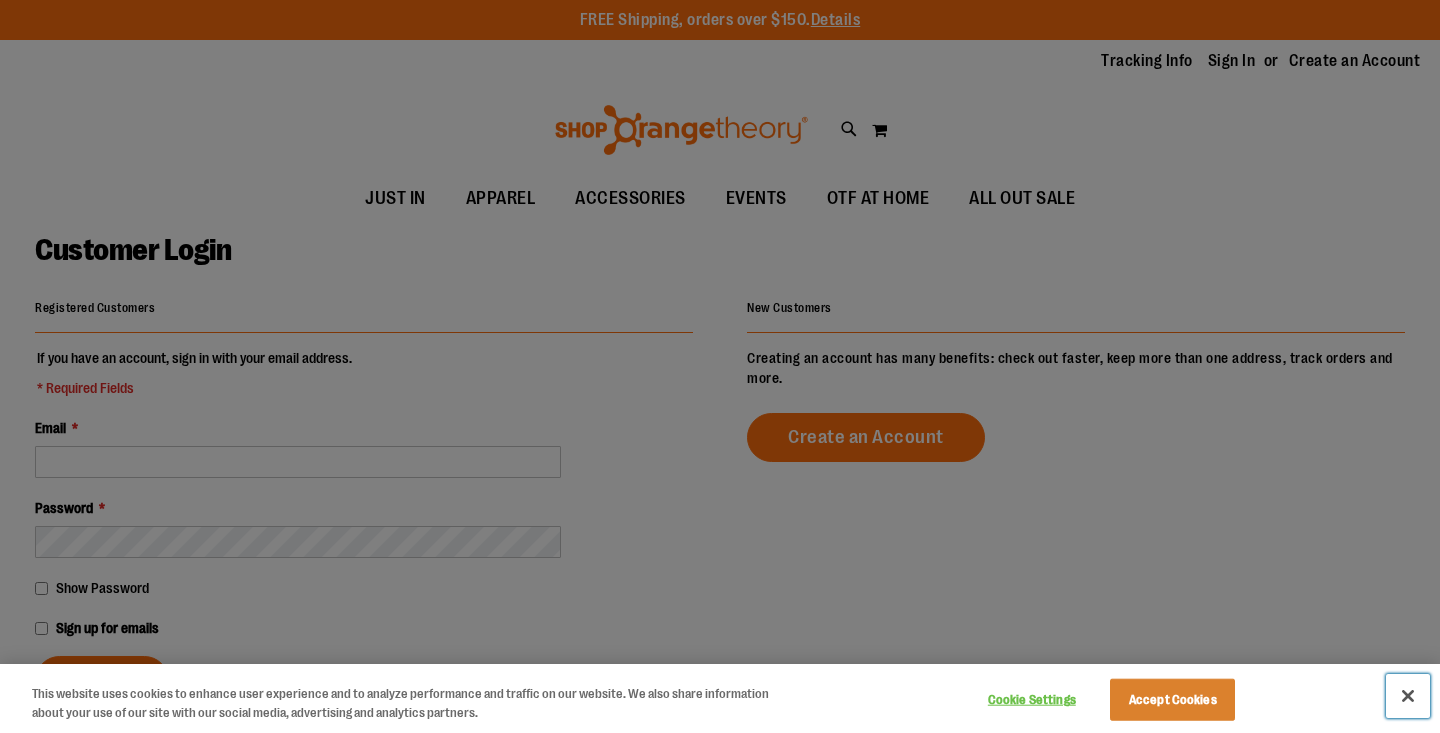 click at bounding box center (1408, 696) 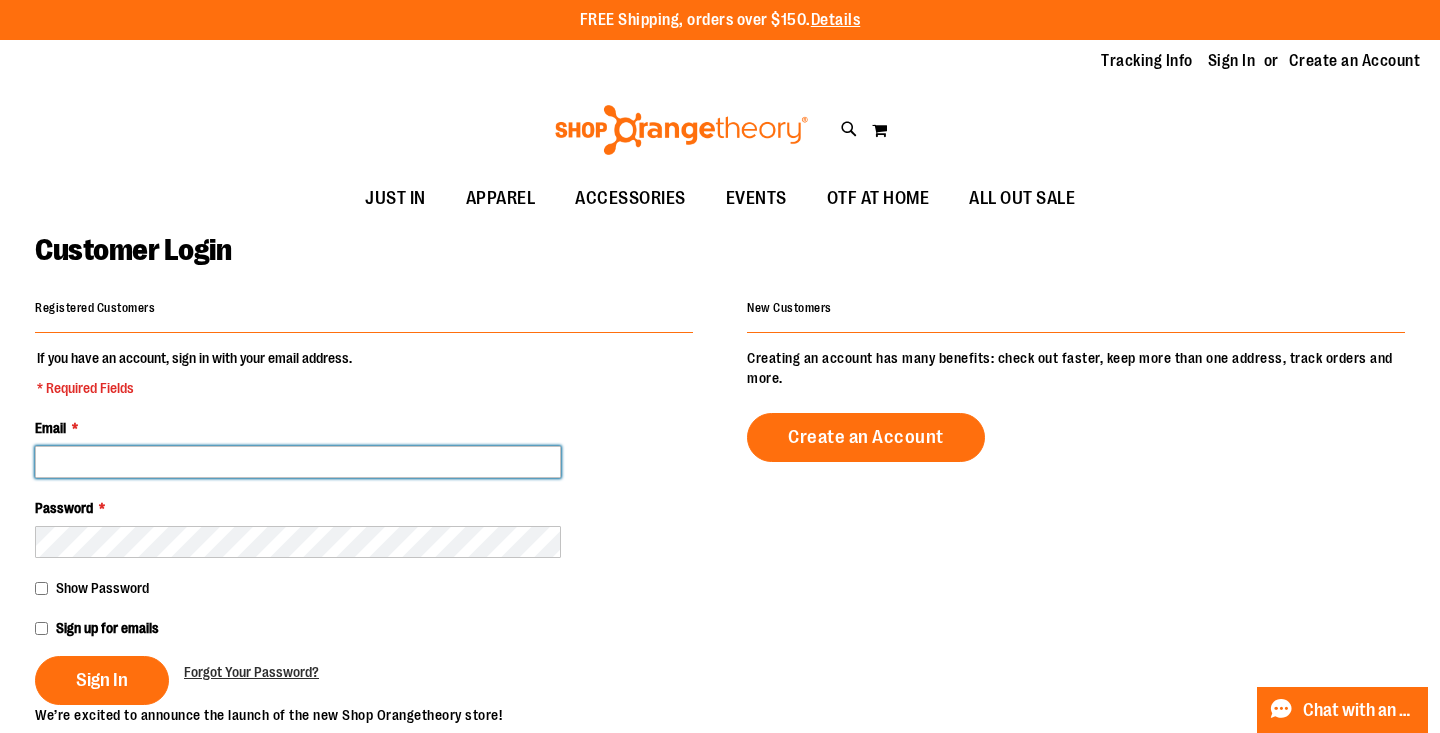 click on "Email *" at bounding box center (298, 462) 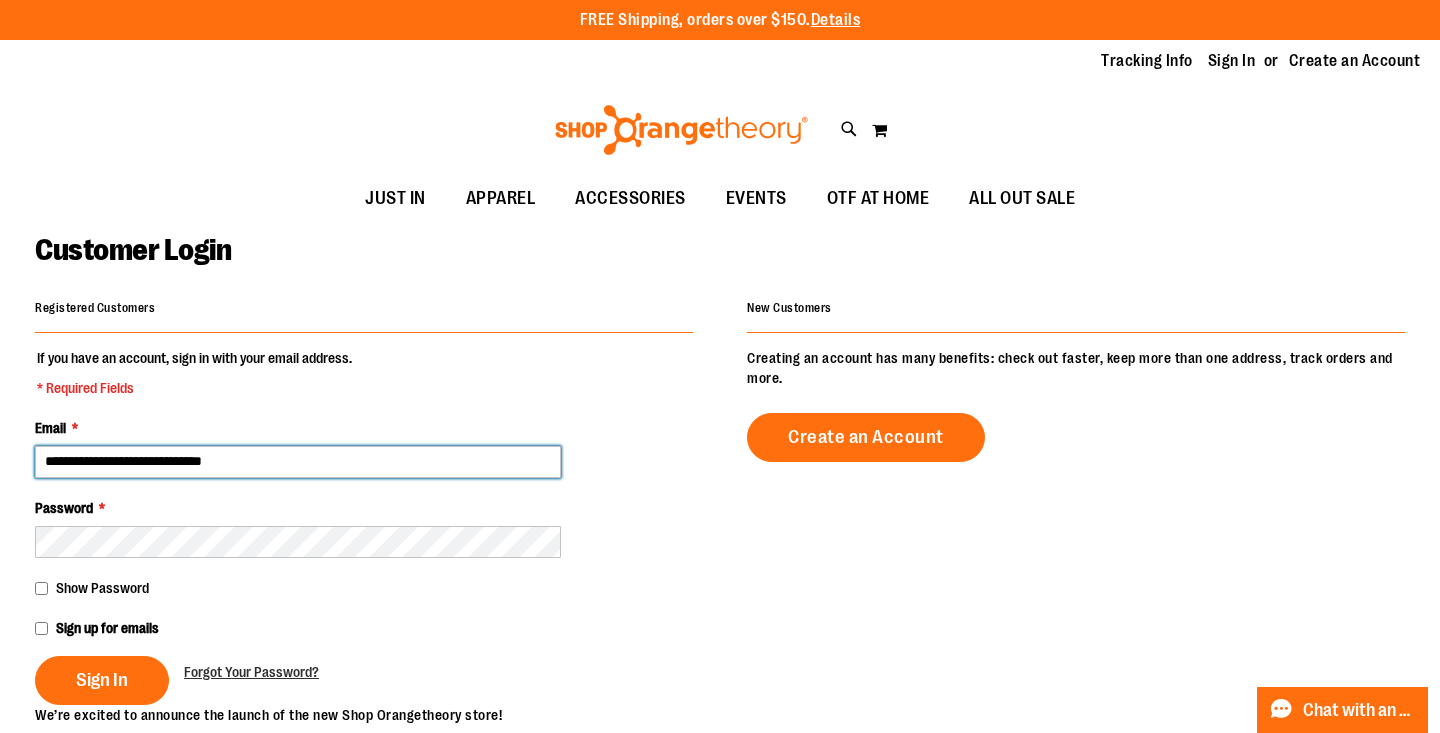 type on "**********" 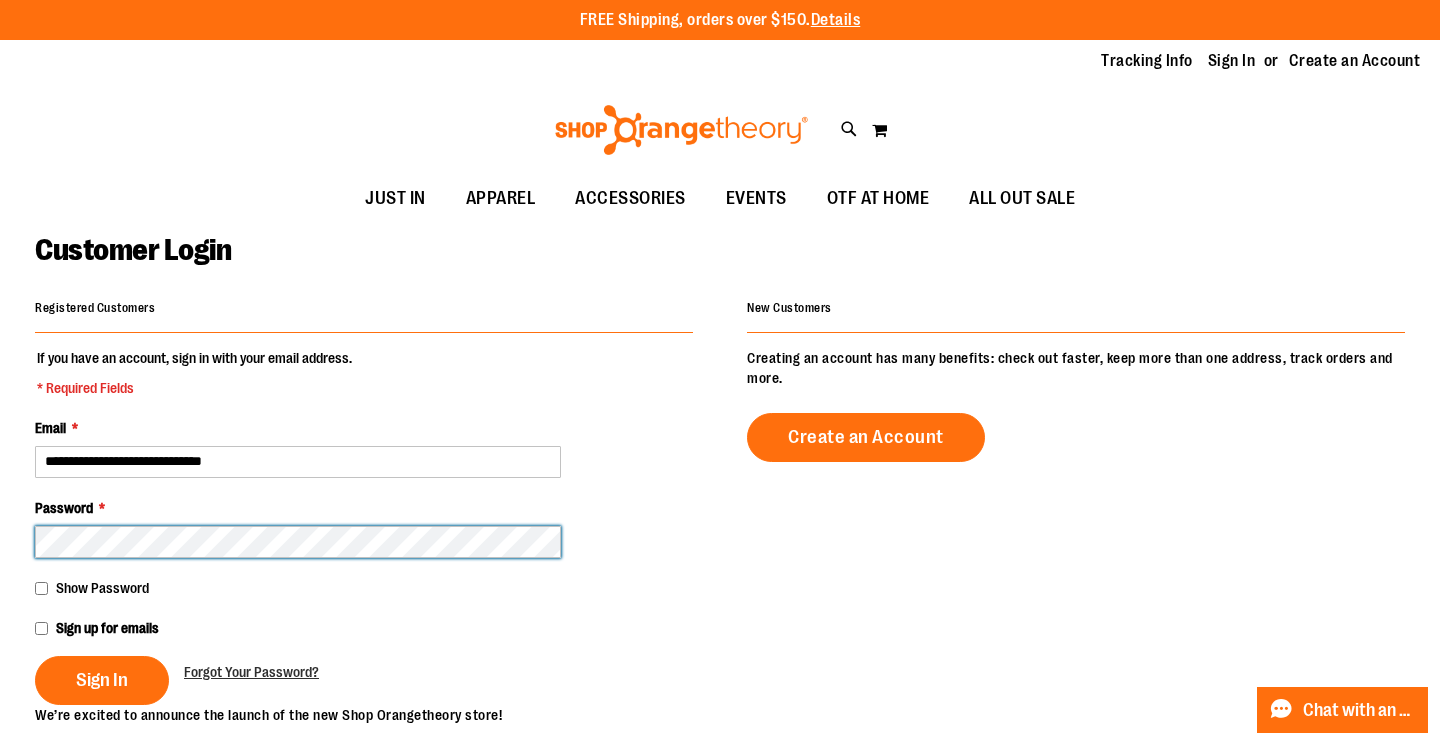 click on "Sign In" at bounding box center [102, 680] 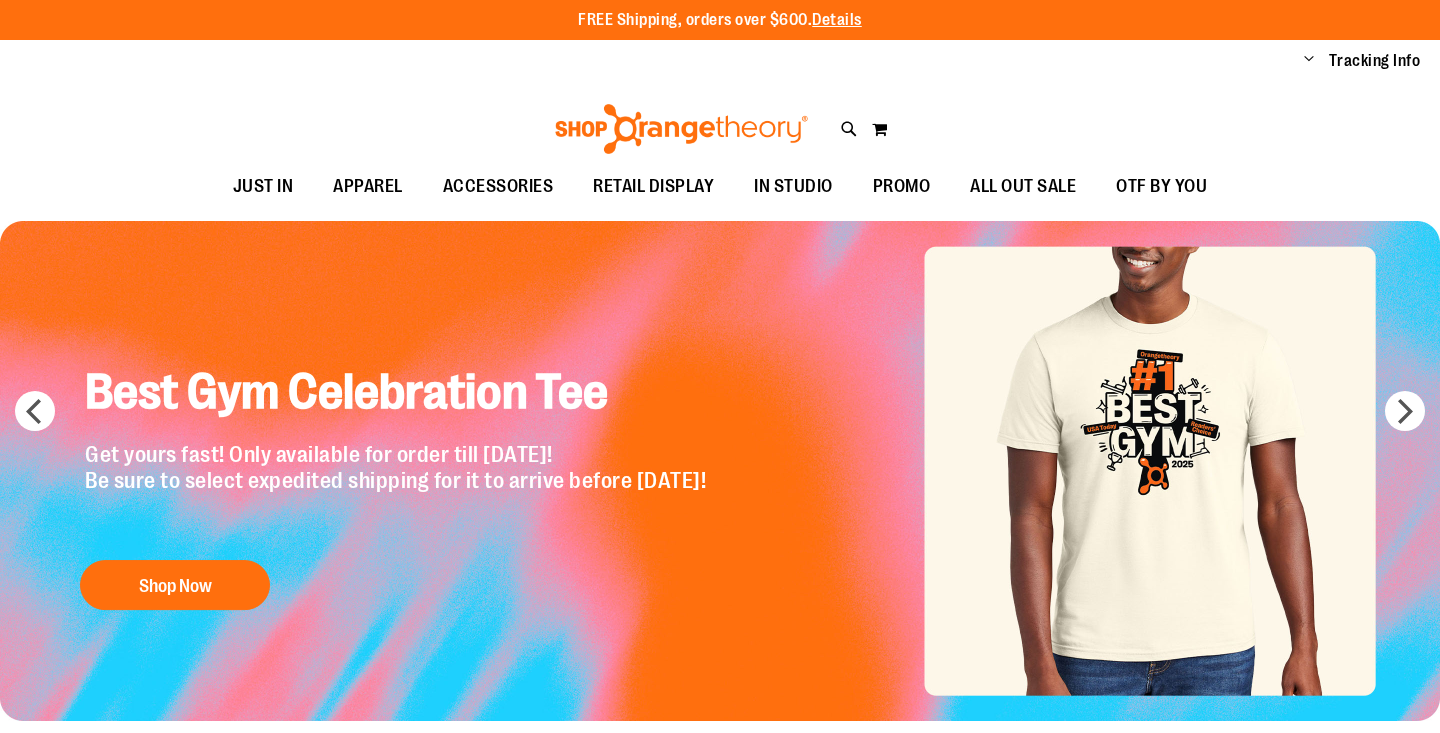 scroll, scrollTop: 0, scrollLeft: 0, axis: both 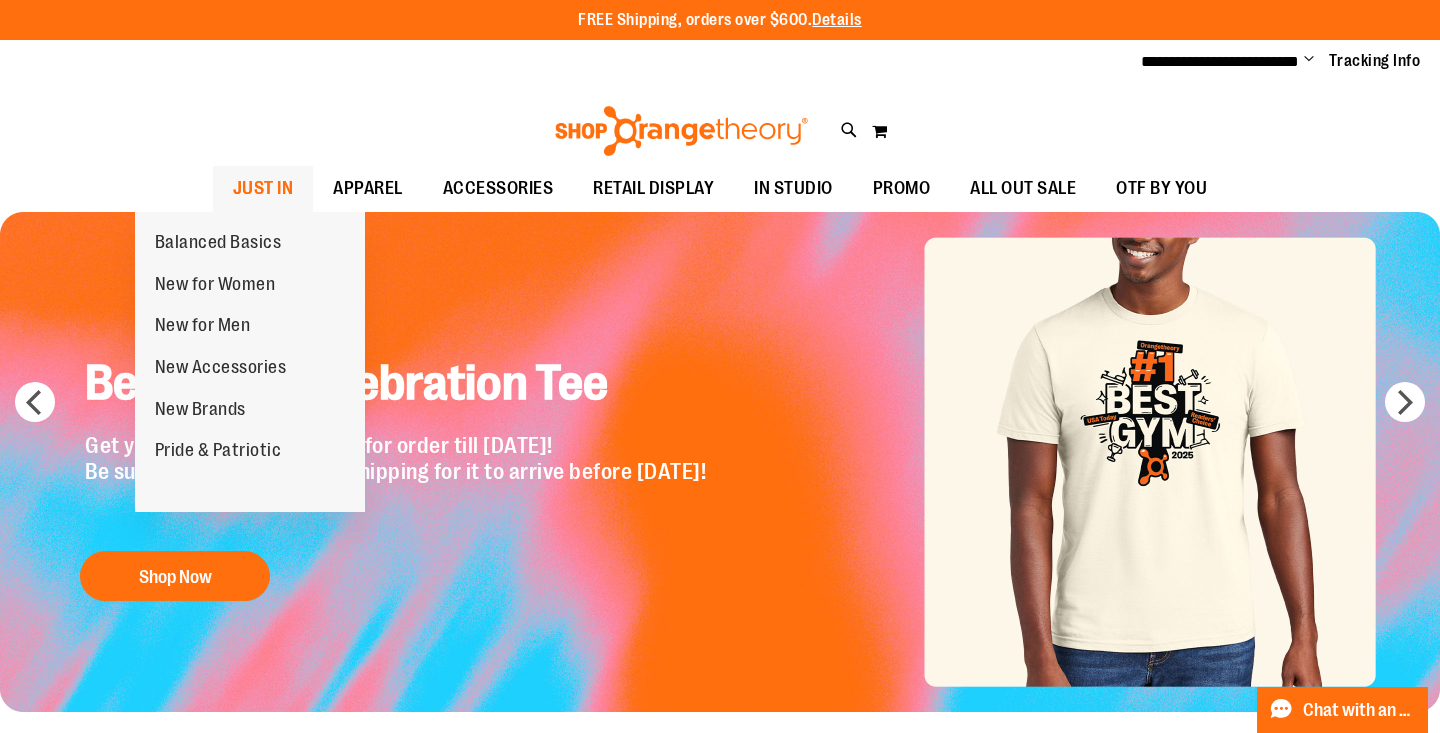 click on "JUST IN" at bounding box center (263, 188) 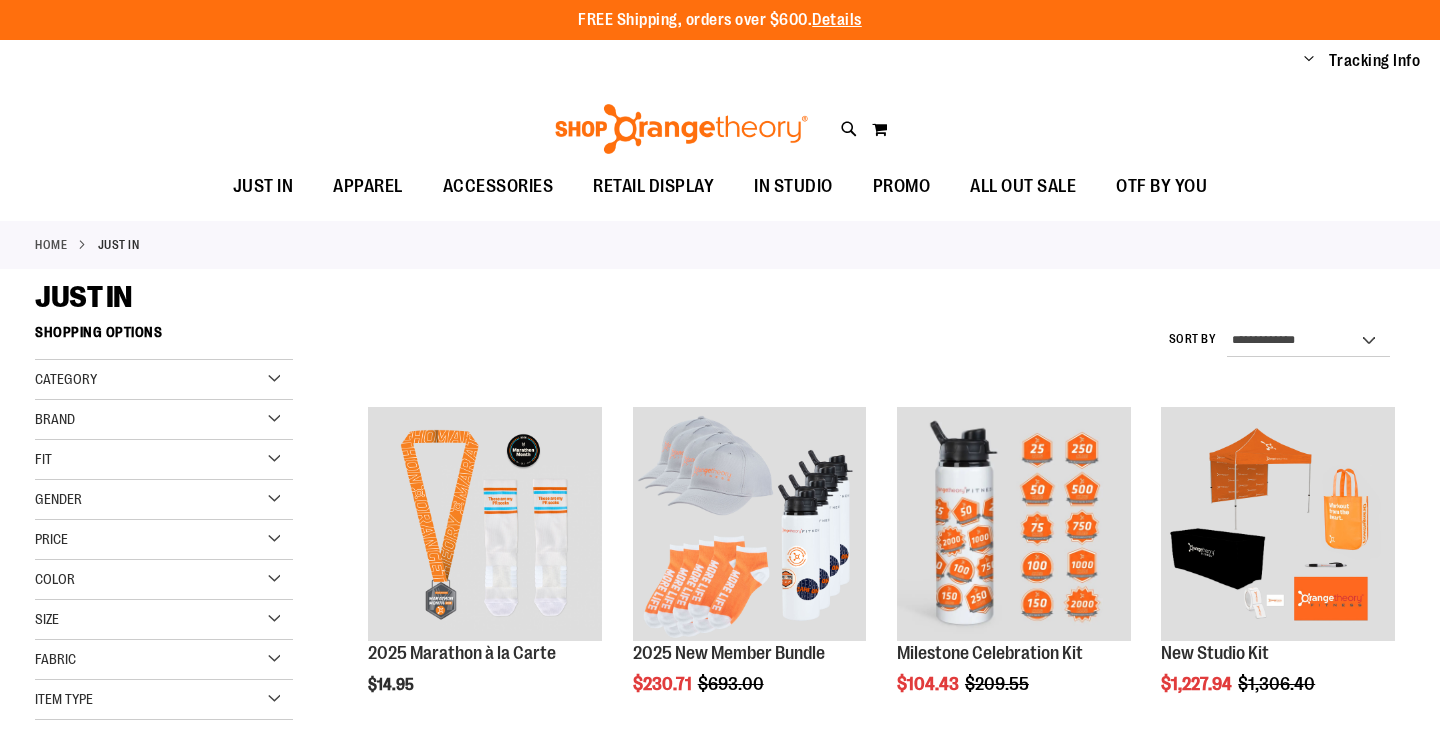 scroll, scrollTop: 0, scrollLeft: 0, axis: both 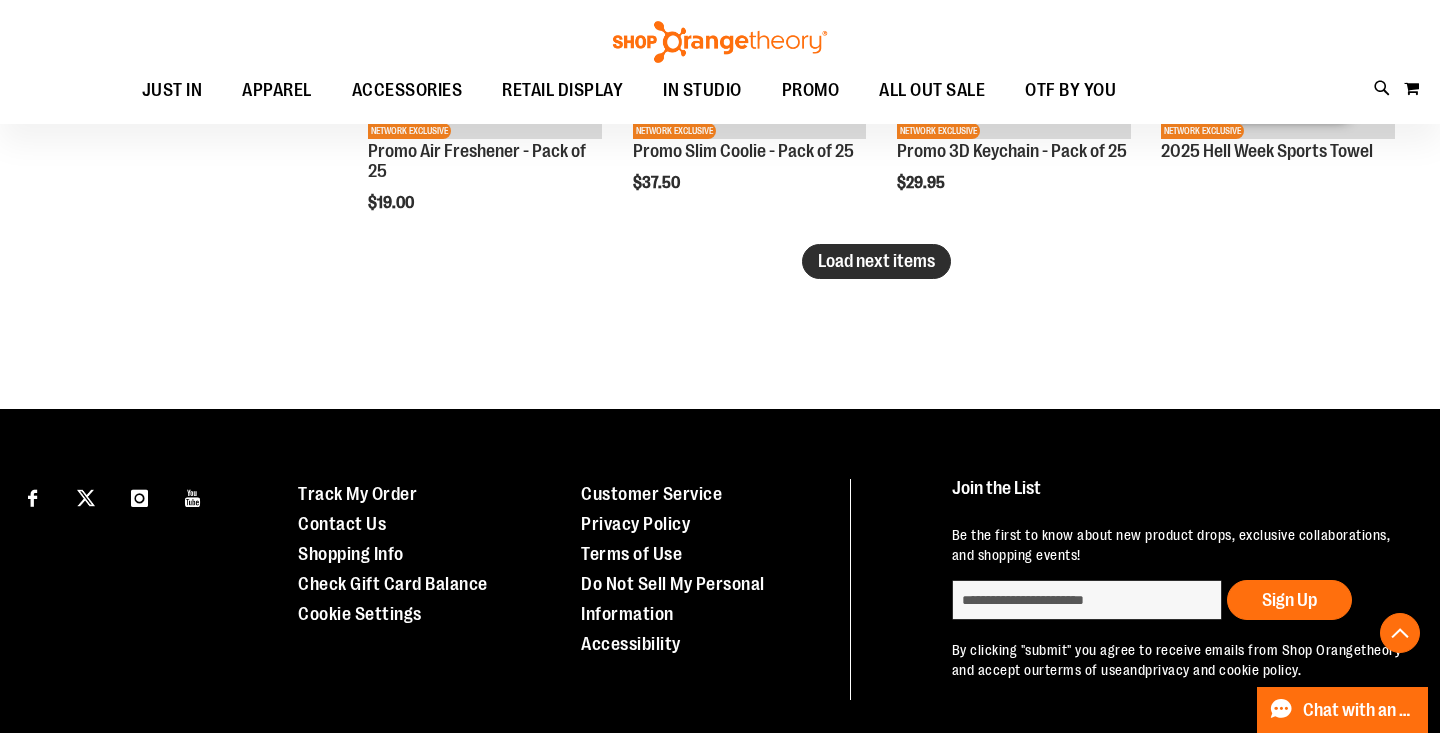 click on "Load next items" at bounding box center (876, 261) 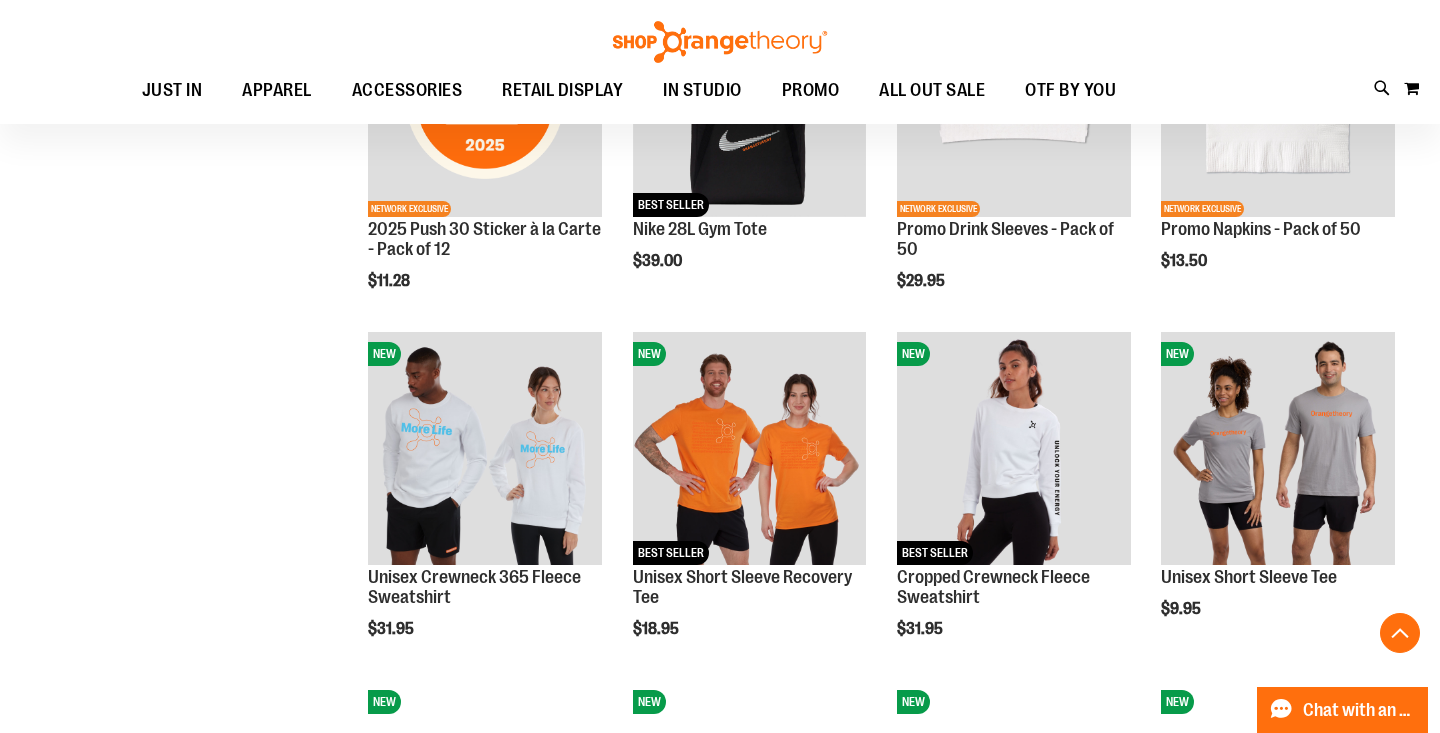 scroll, scrollTop: 3675, scrollLeft: 0, axis: vertical 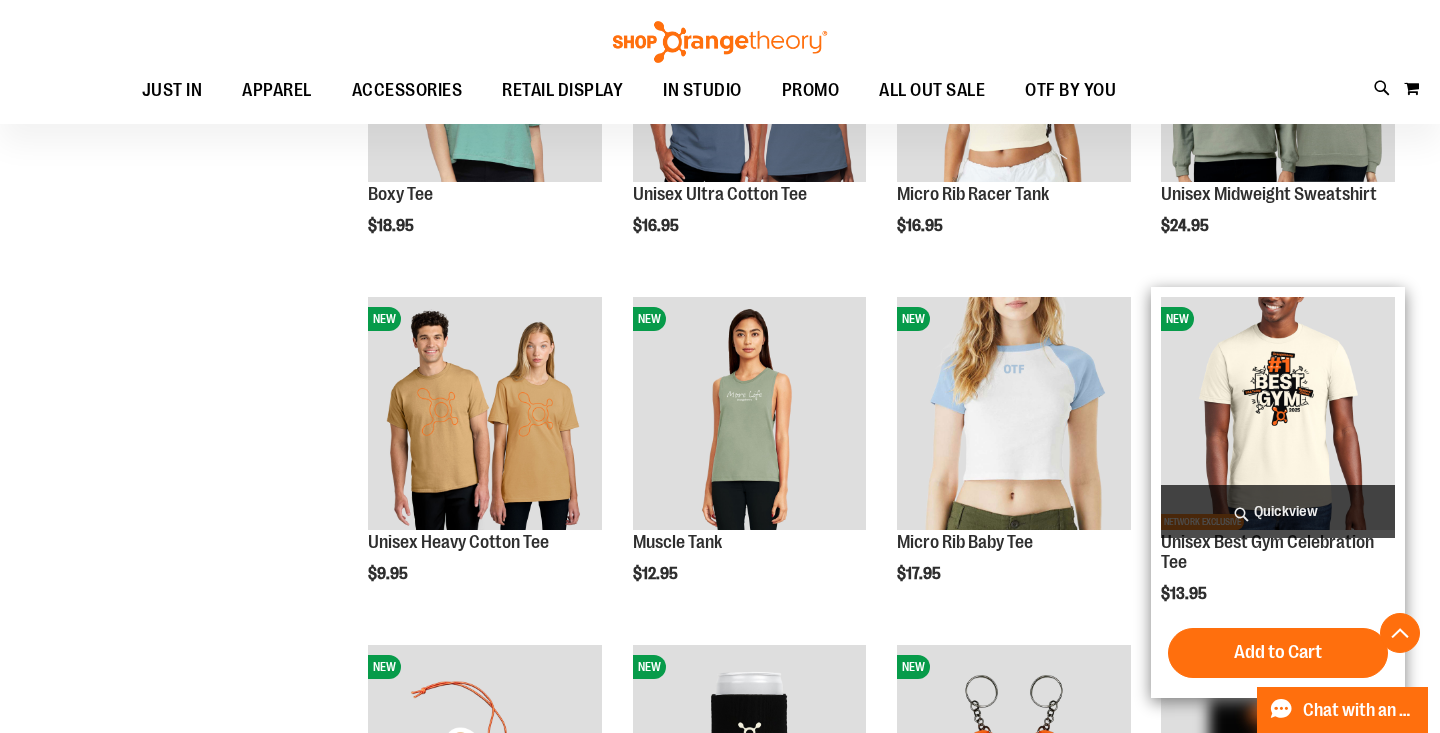 click at bounding box center (1278, 414) 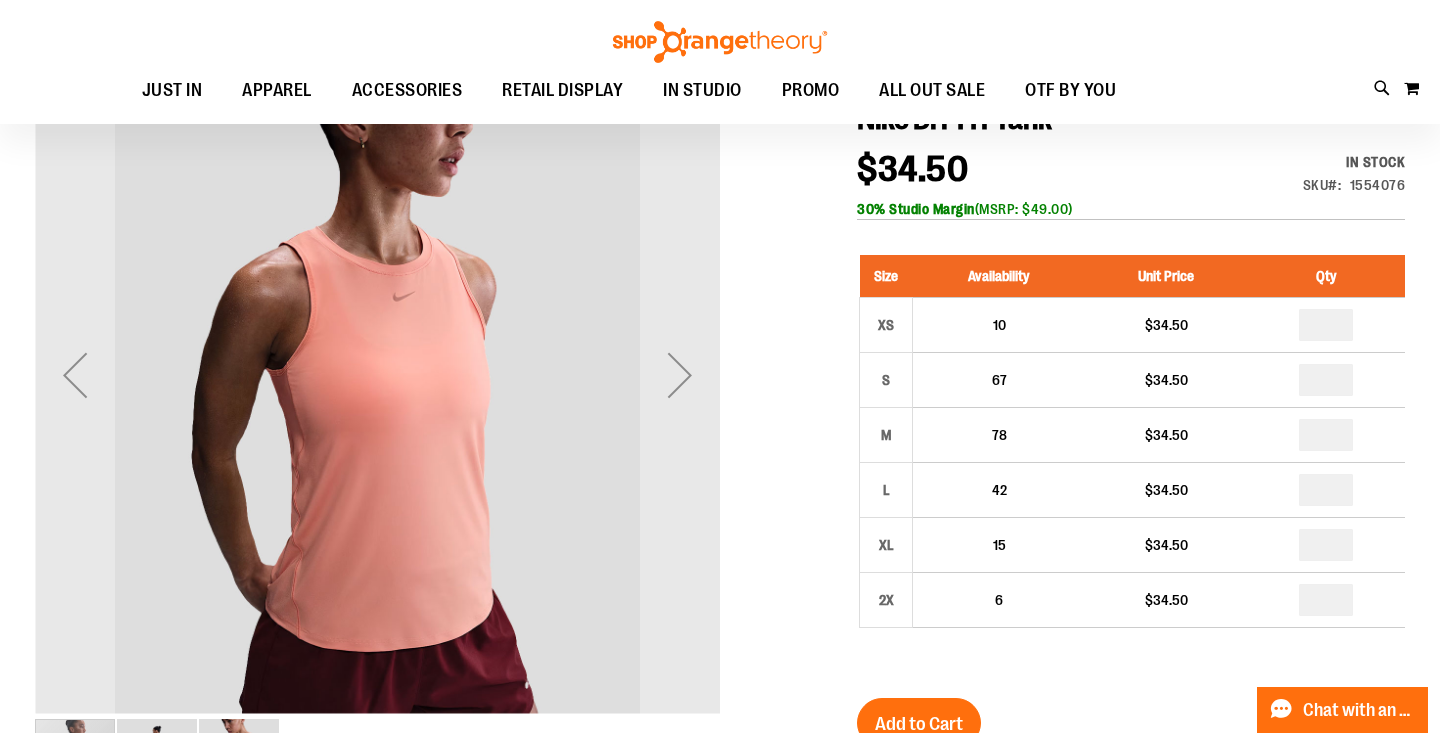 scroll, scrollTop: 450, scrollLeft: 0, axis: vertical 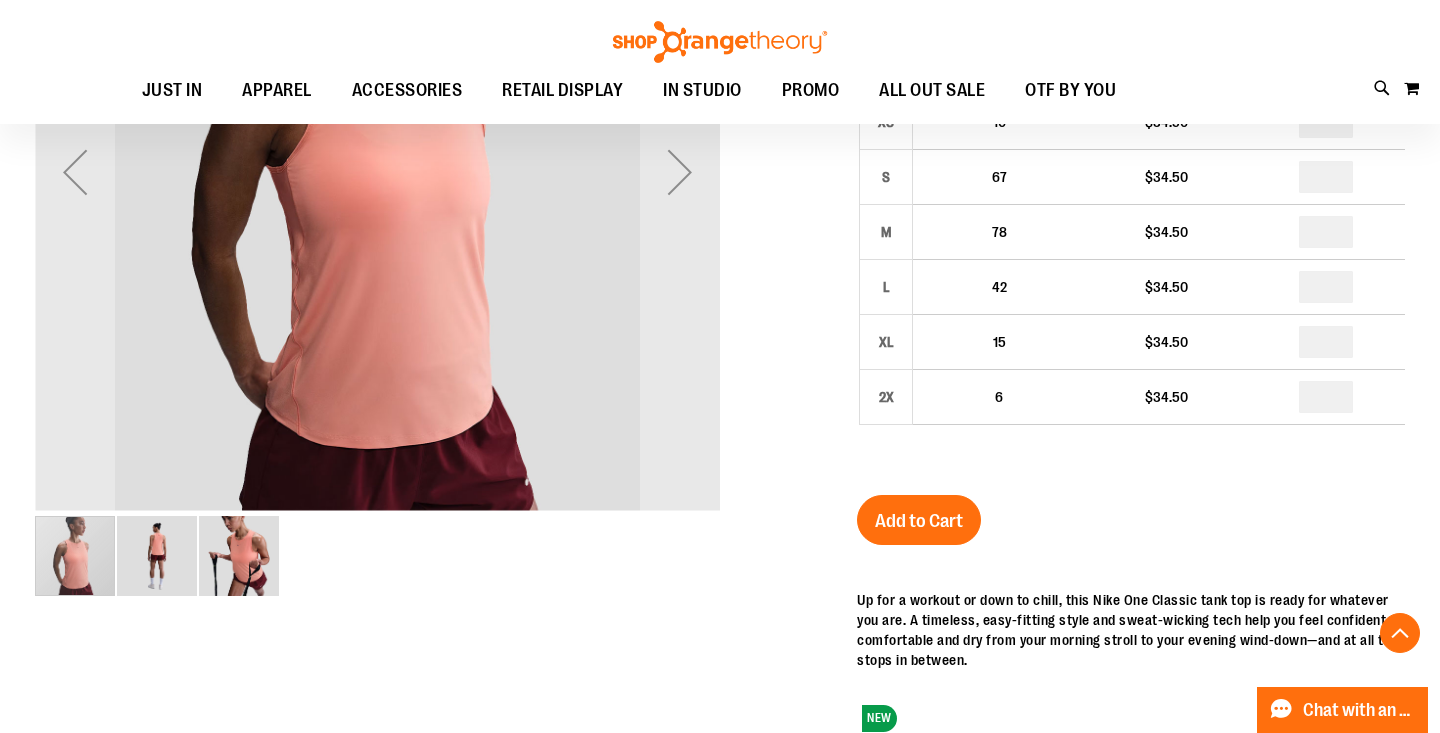 click at bounding box center (239, 556) 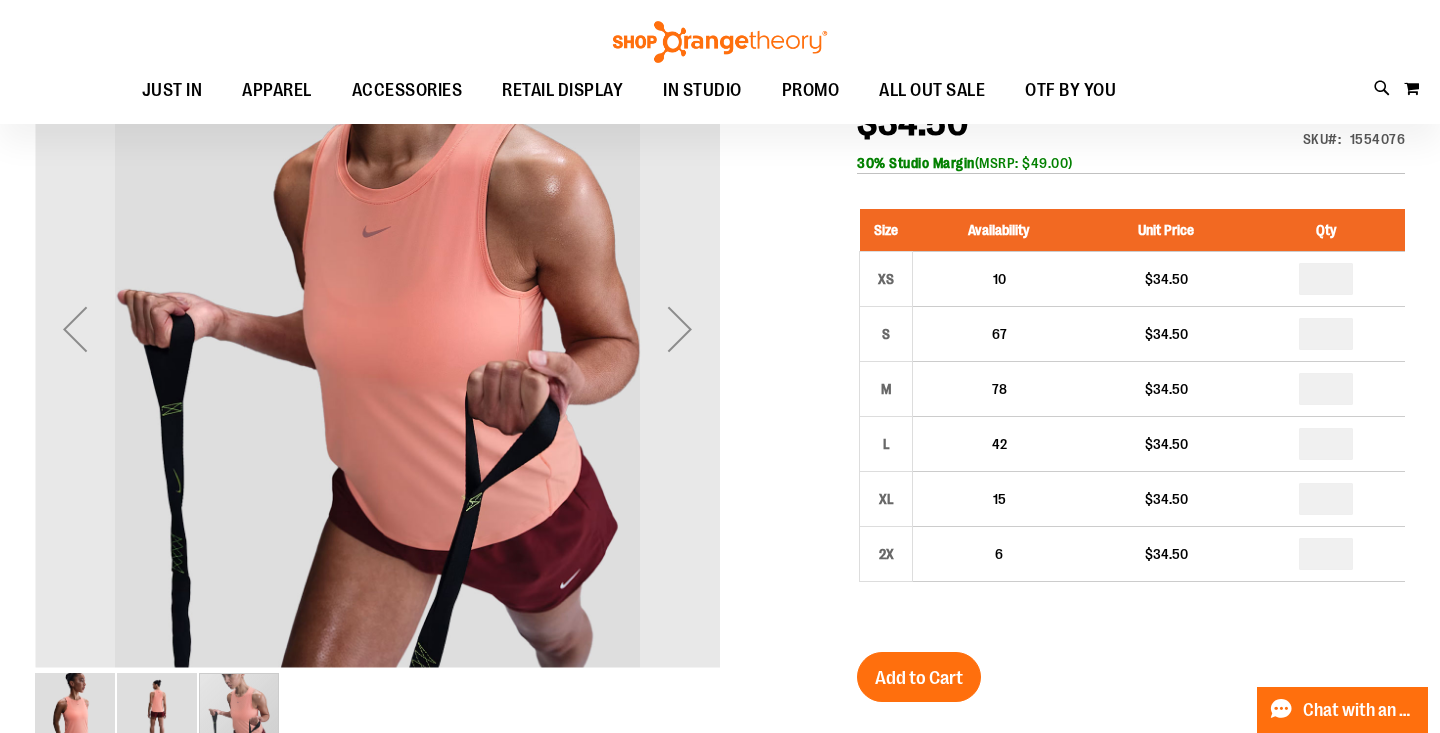 scroll, scrollTop: 291, scrollLeft: 0, axis: vertical 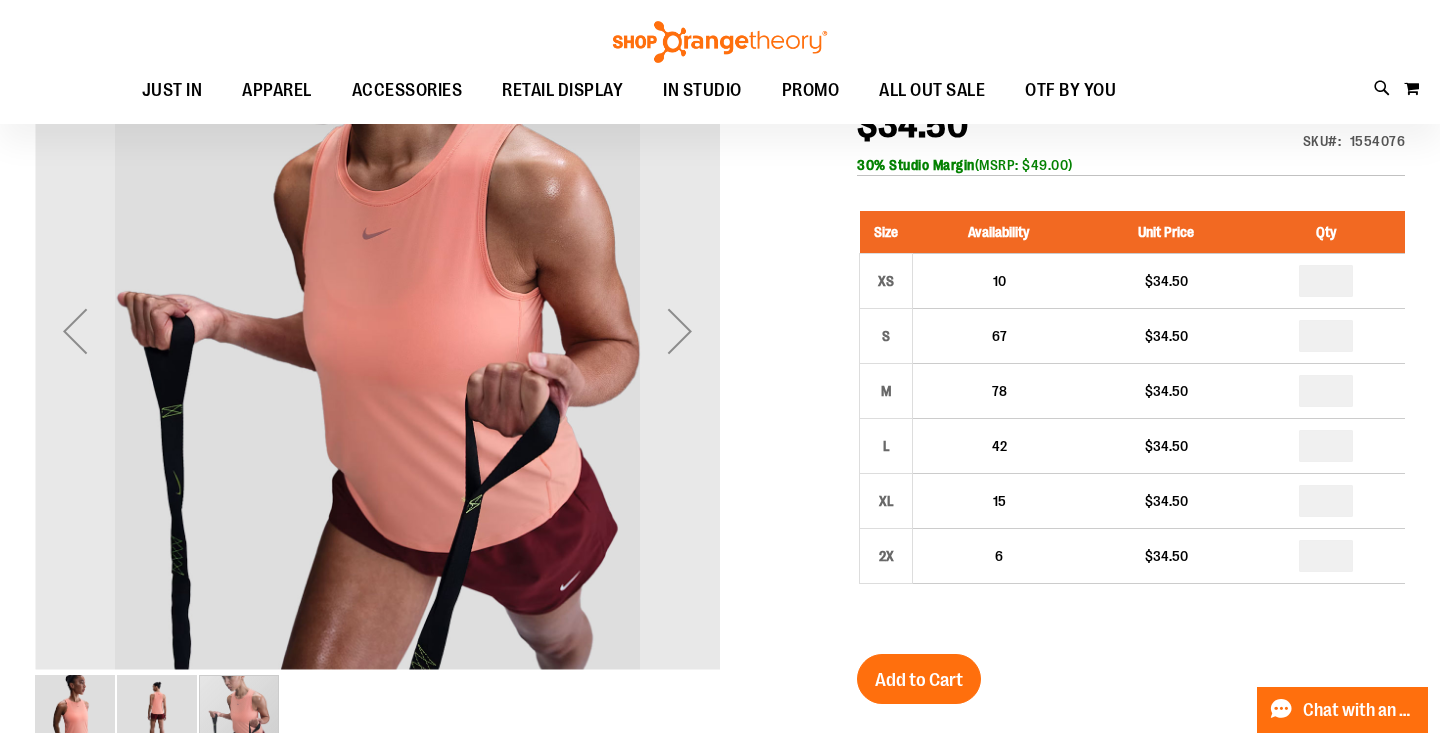 click at bounding box center [157, 715] 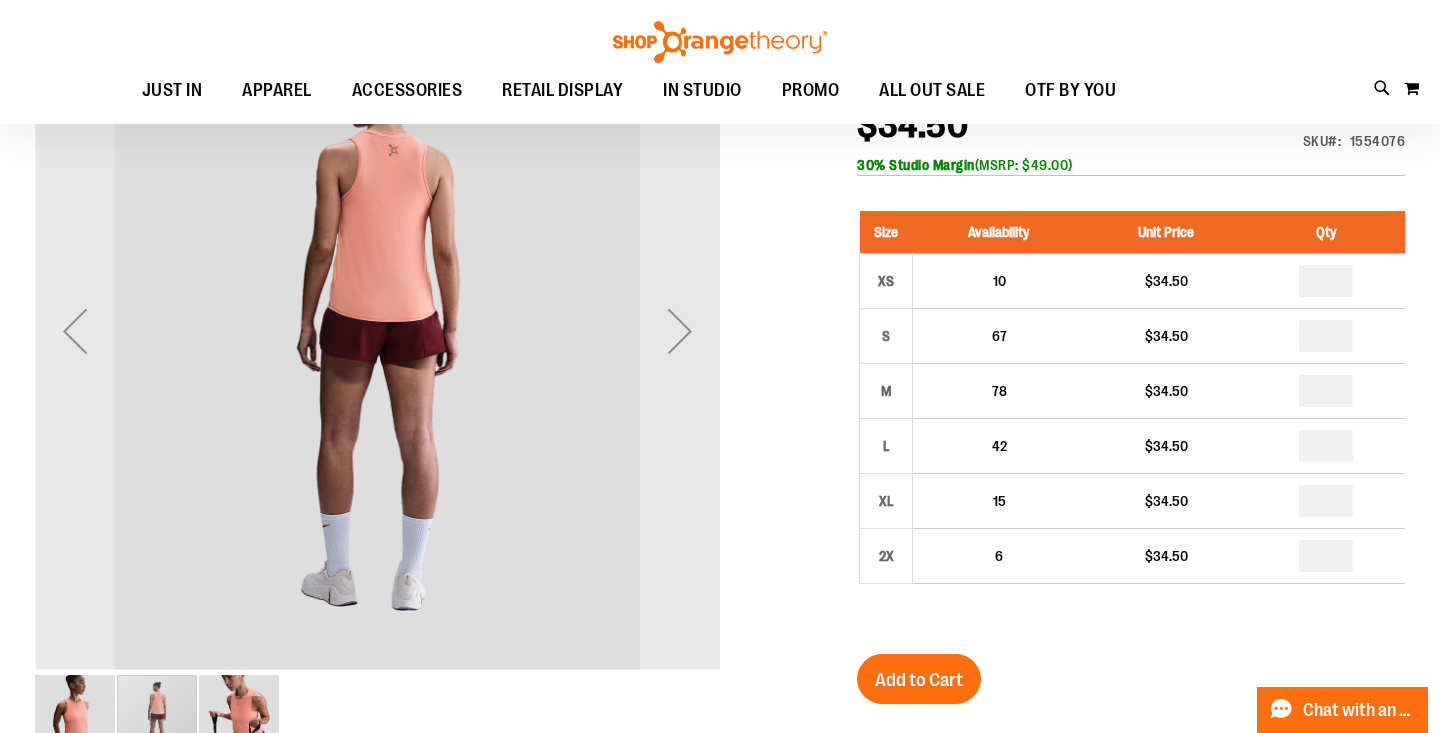 click at bounding box center [75, 715] 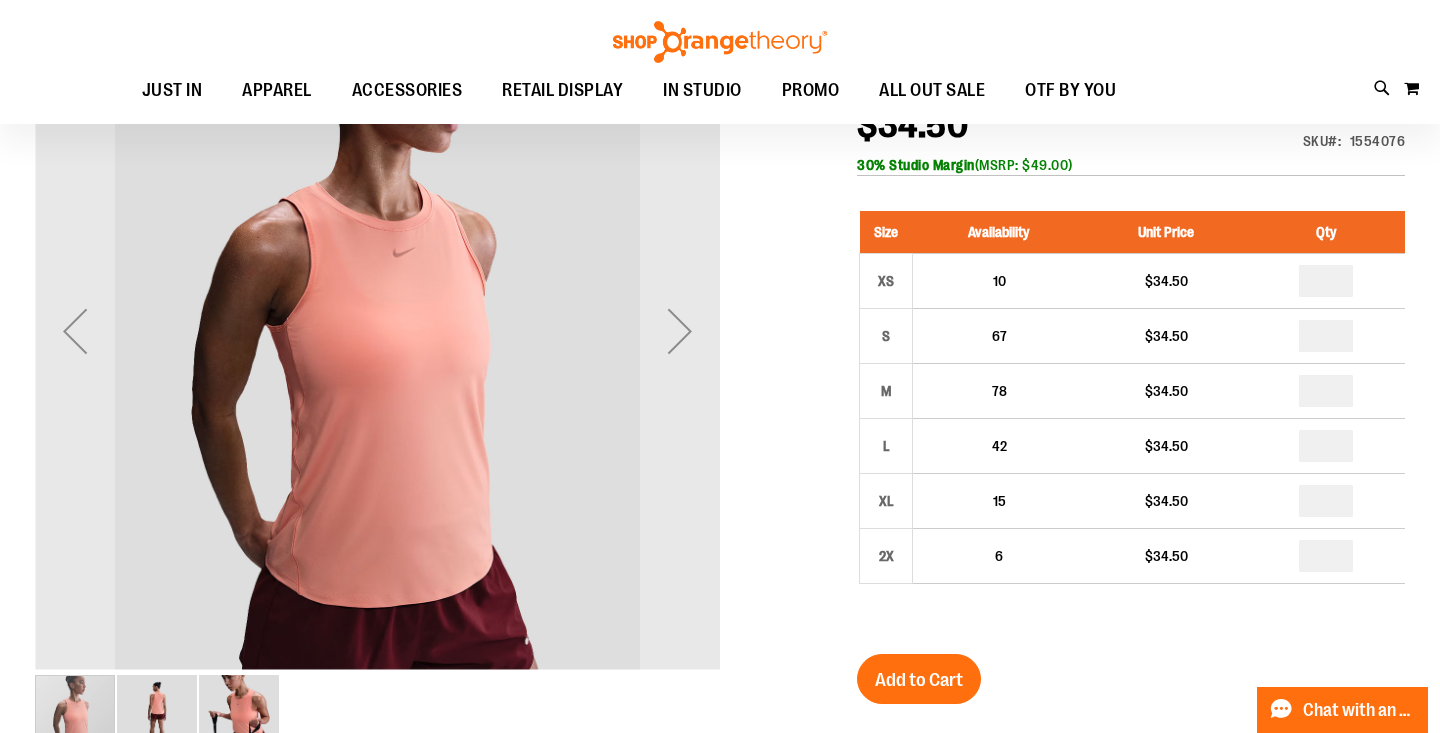 click at bounding box center [157, 715] 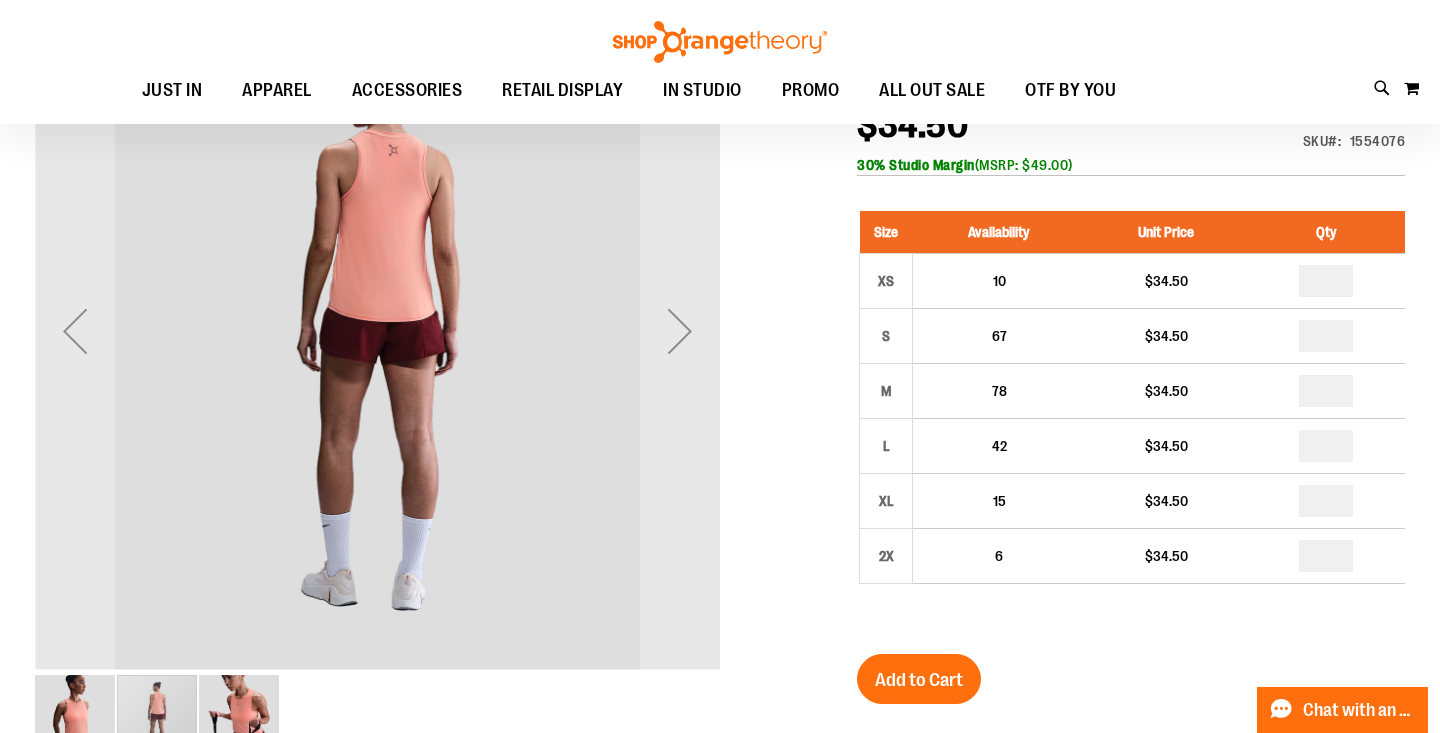 click at bounding box center [239, 715] 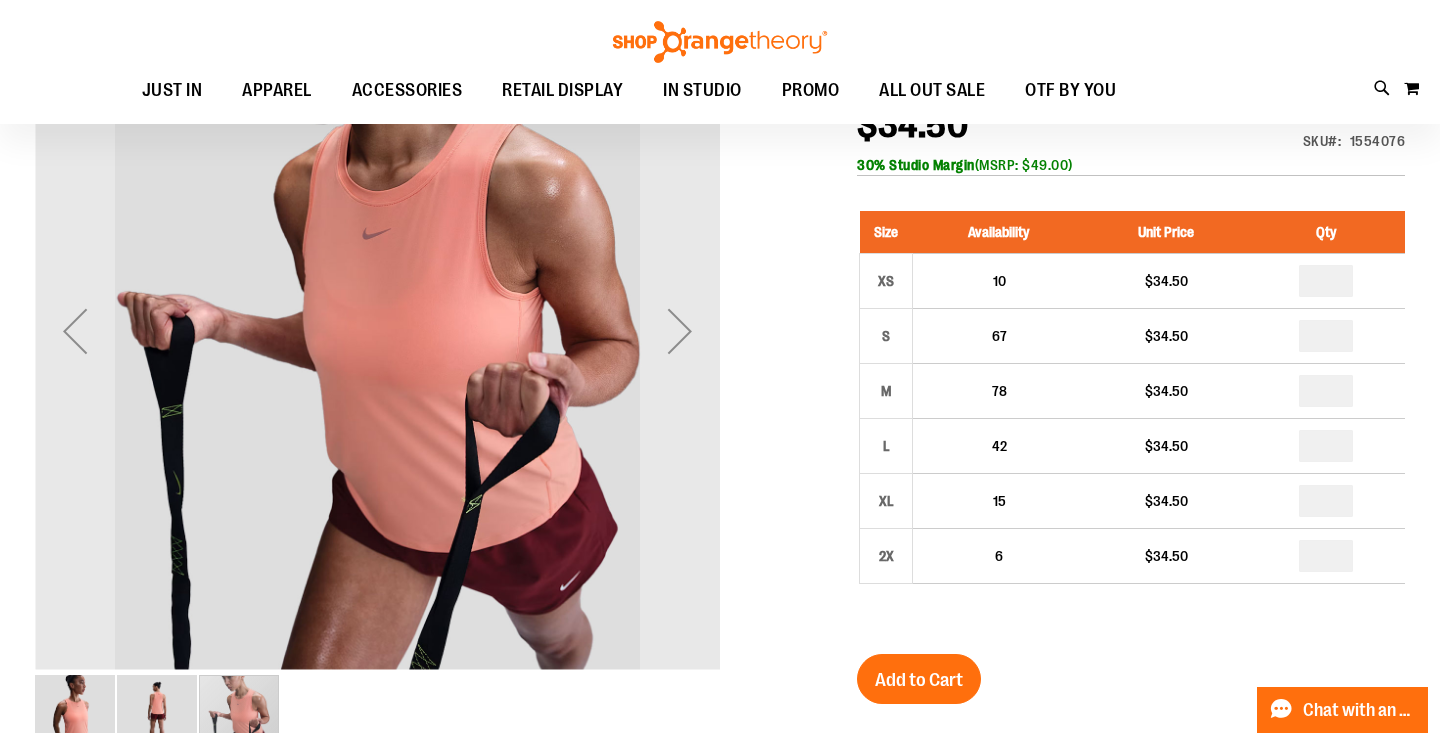 click at bounding box center (75, 715) 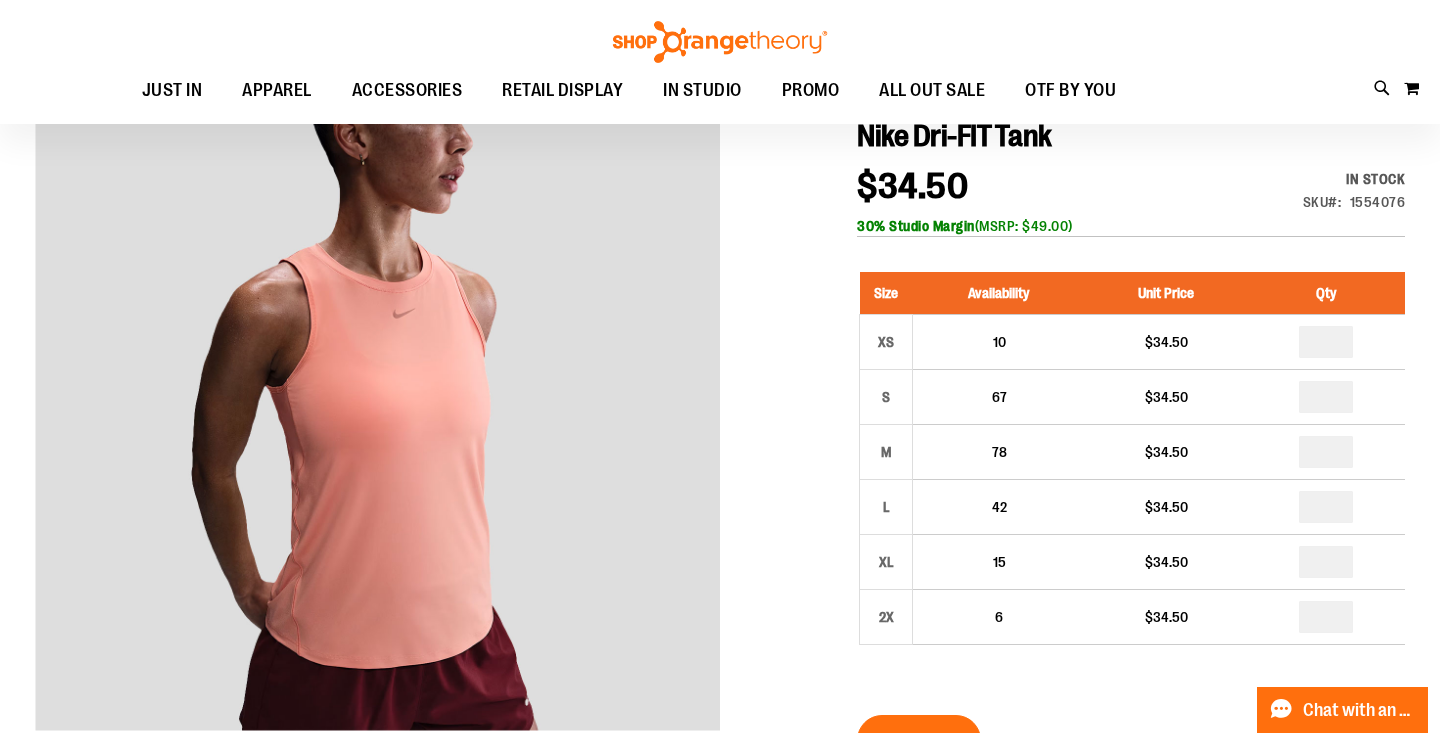 scroll, scrollTop: 227, scrollLeft: 0, axis: vertical 